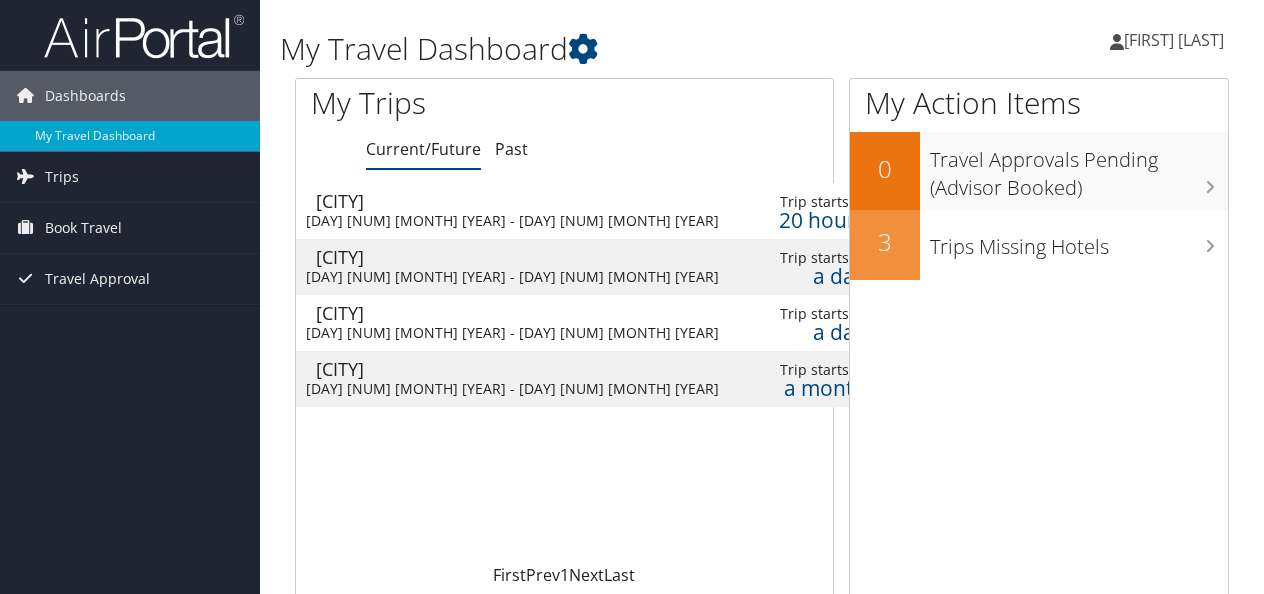 scroll, scrollTop: 0, scrollLeft: 0, axis: both 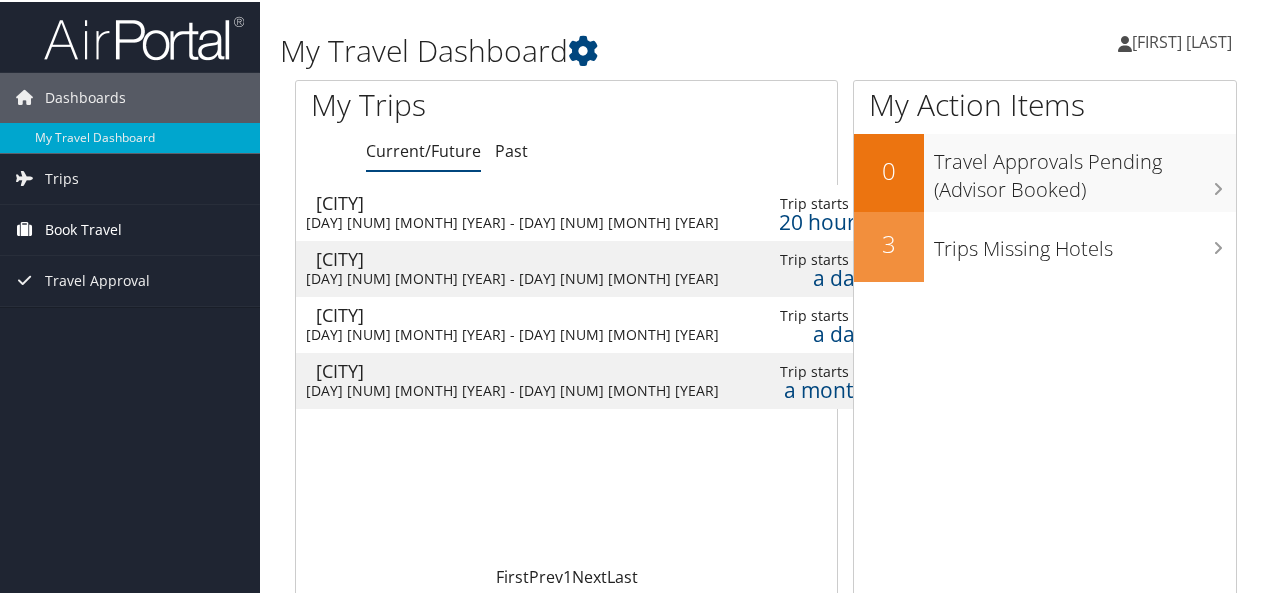 click on "Book Travel" at bounding box center [83, 228] 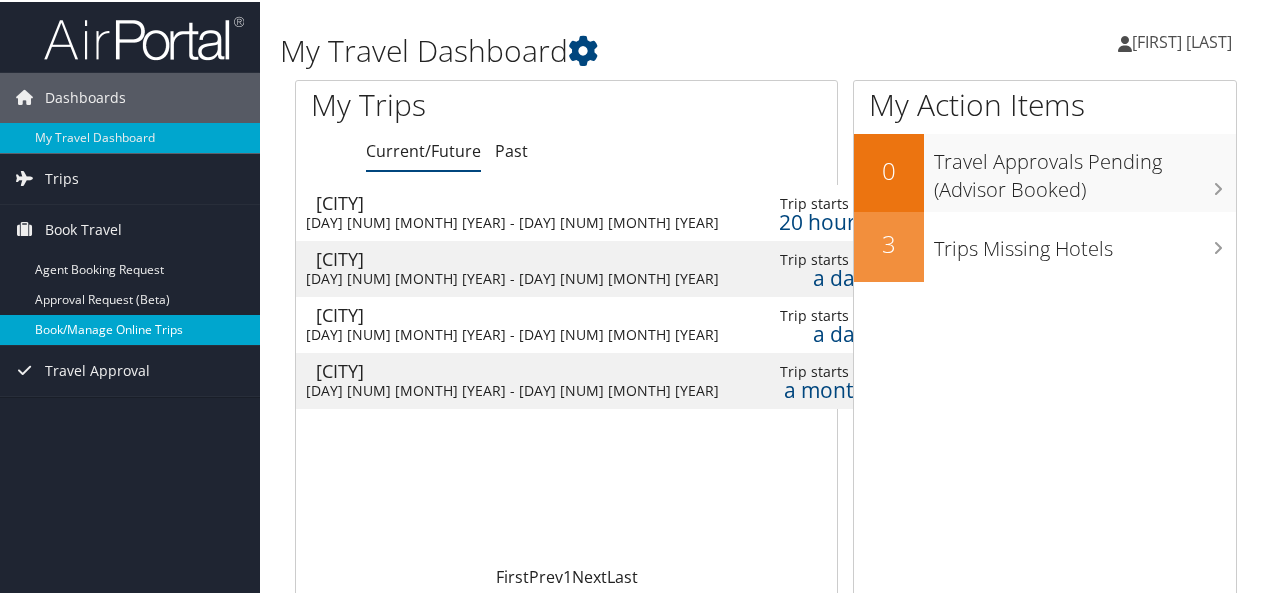 click on "Book/Manage Online Trips" at bounding box center (130, 328) 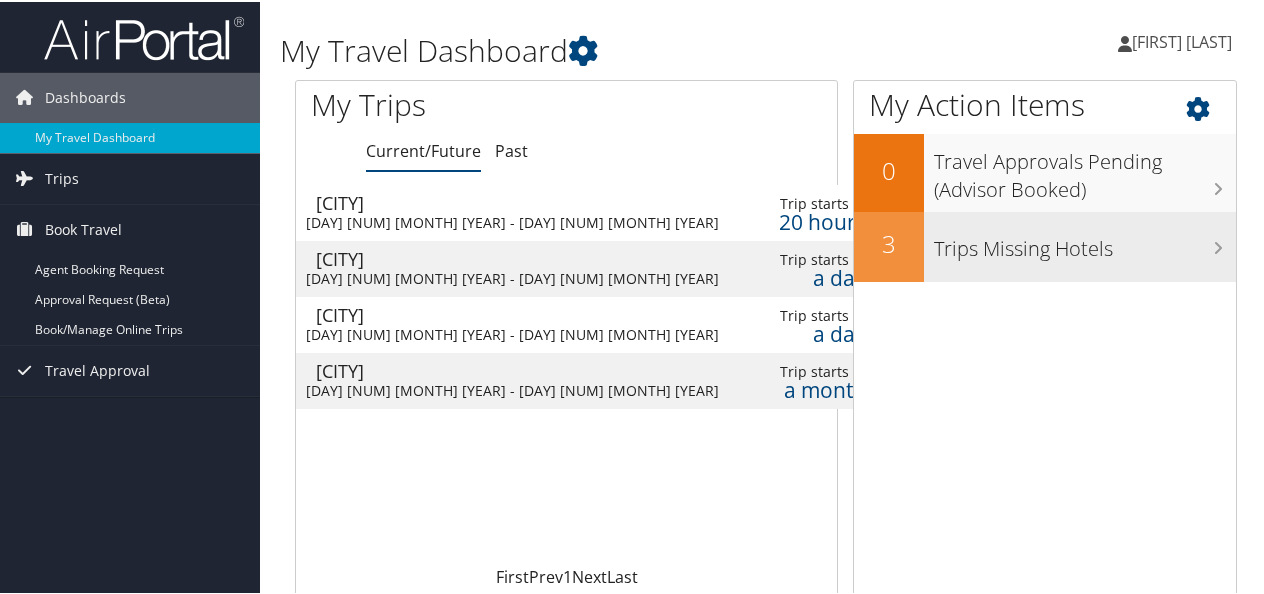 click on "Trips Missing Hotels" at bounding box center (1085, 242) 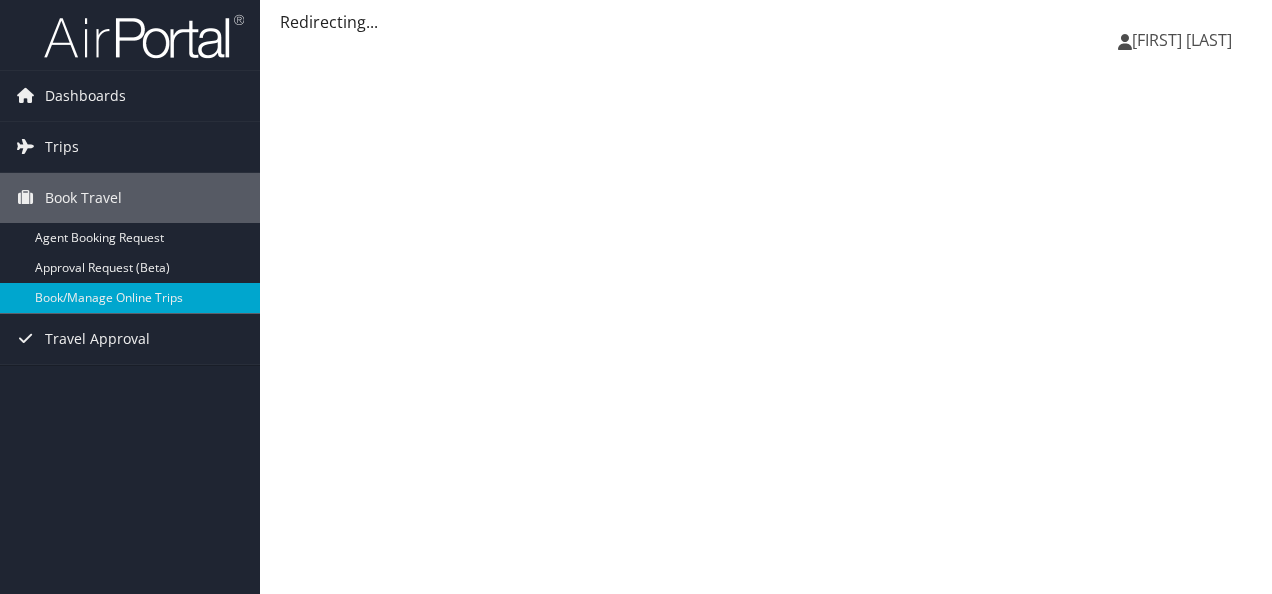 scroll, scrollTop: 0, scrollLeft: 0, axis: both 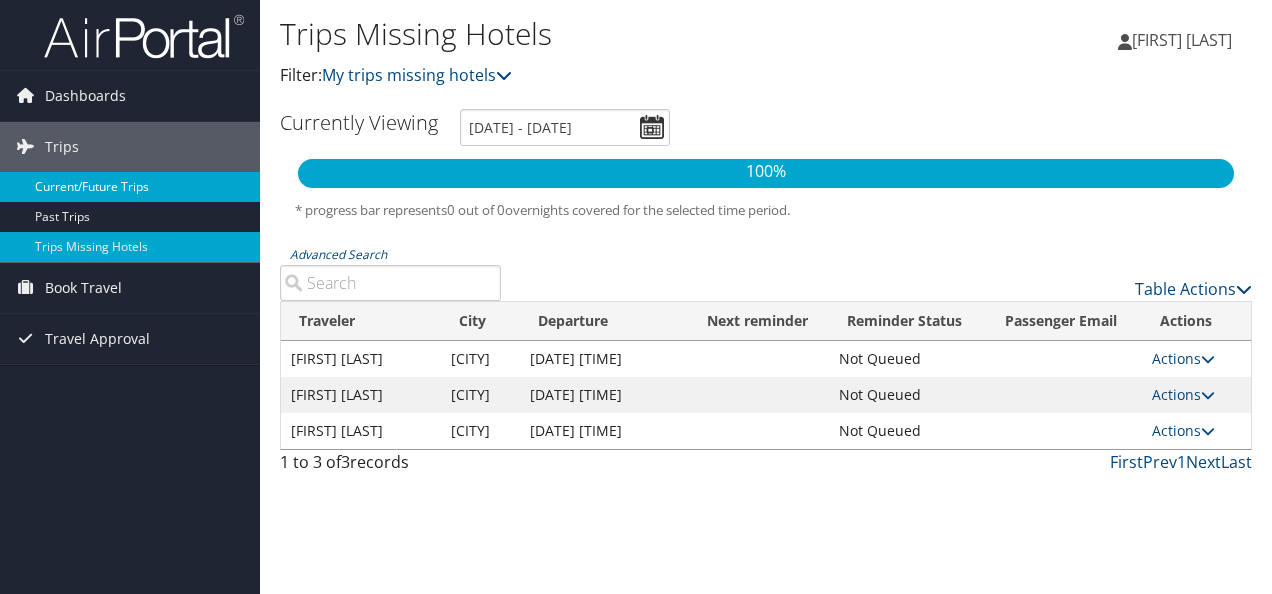 click on "Current/Future Trips" at bounding box center [130, 187] 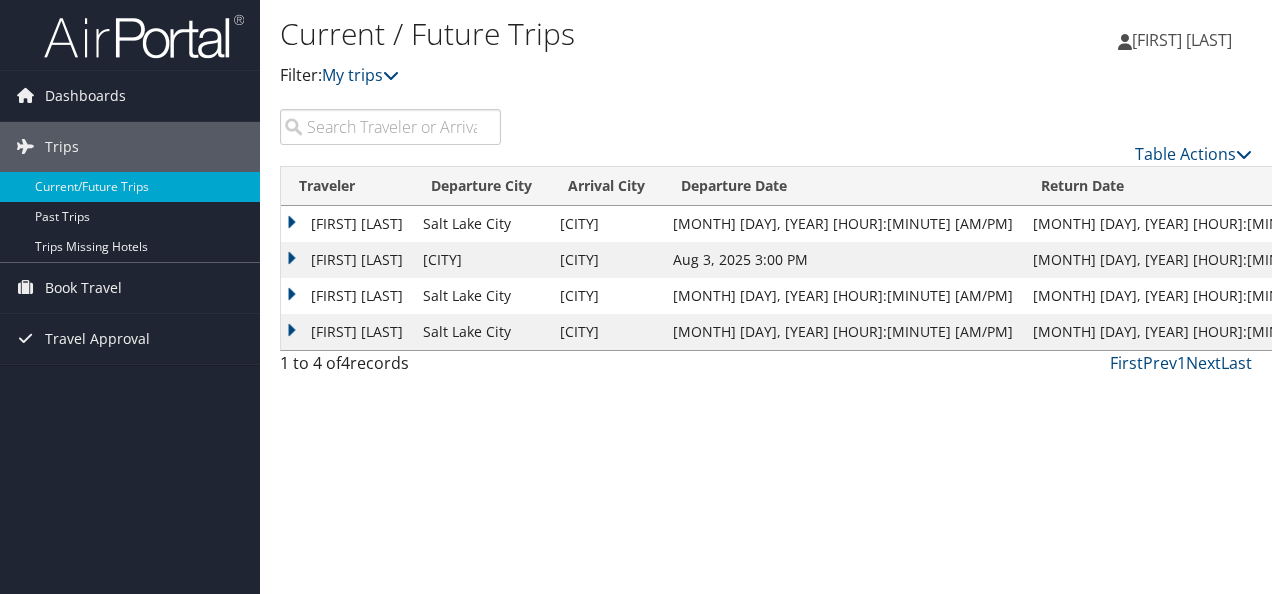 scroll, scrollTop: 0, scrollLeft: 0, axis: both 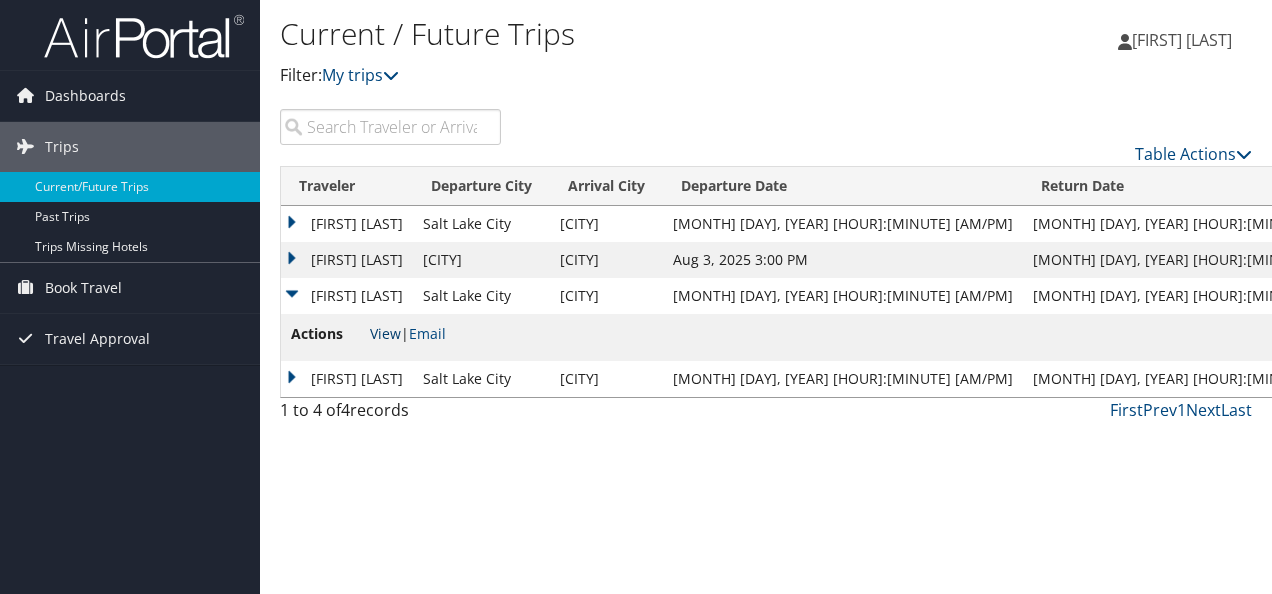 click on "View" at bounding box center [385, 333] 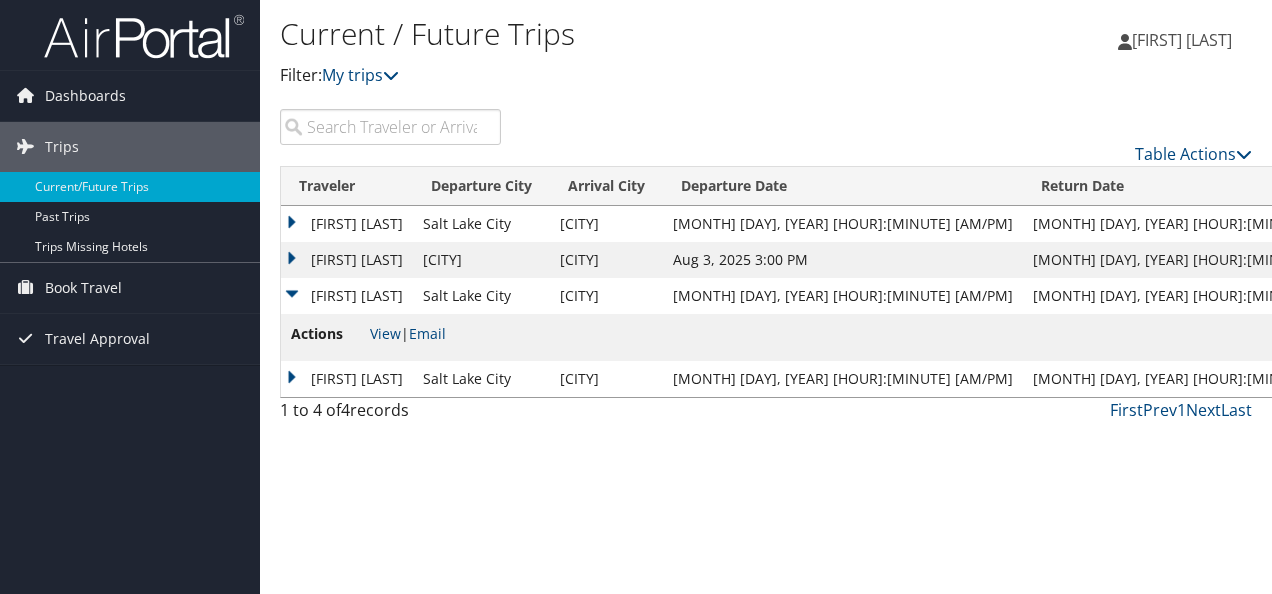 click on "NATHAN MERRIMAN" at bounding box center (347, 260) 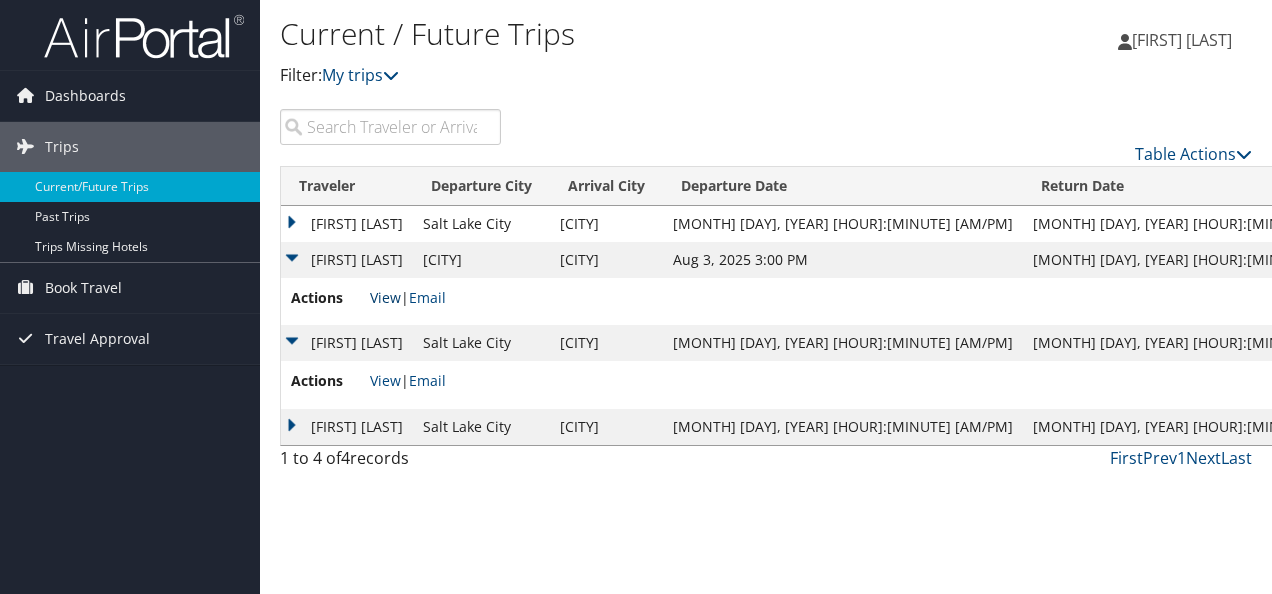 click on "View" at bounding box center (385, 297) 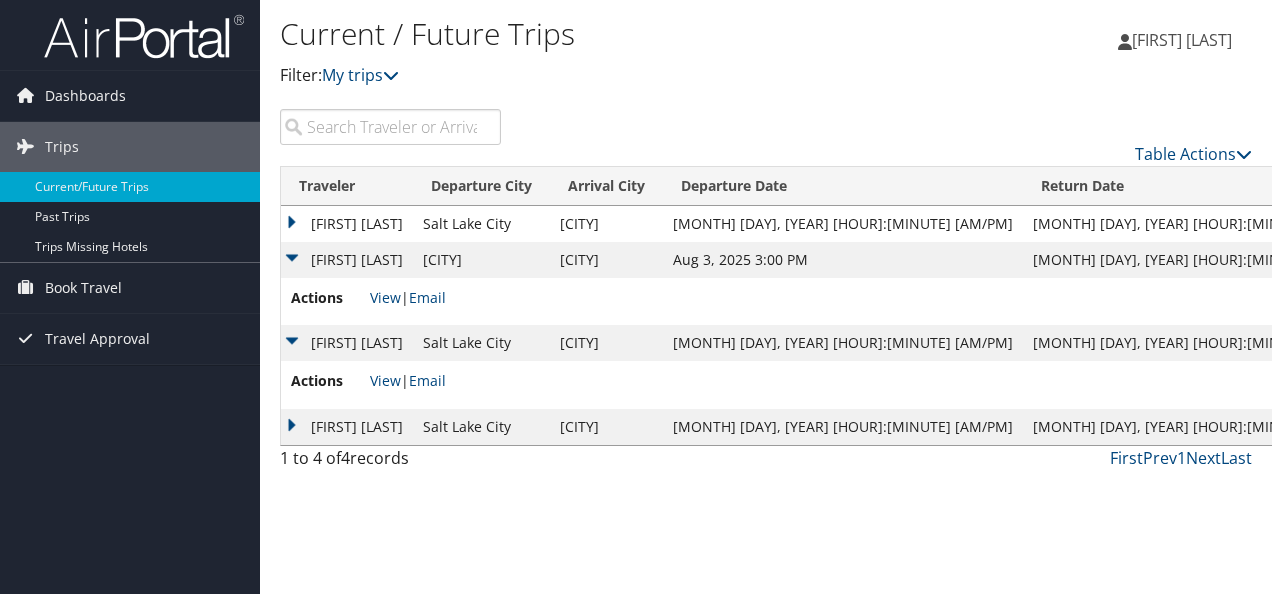 click on "NATHAN MERRIMAN" at bounding box center (347, 224) 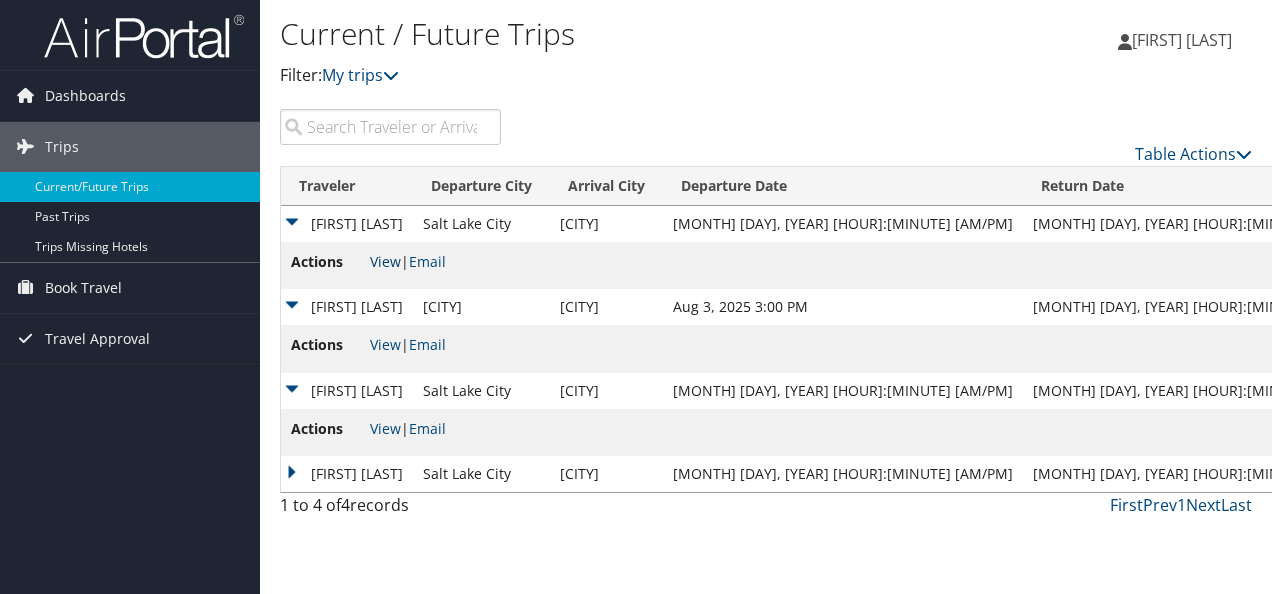 click on "View" at bounding box center [385, 261] 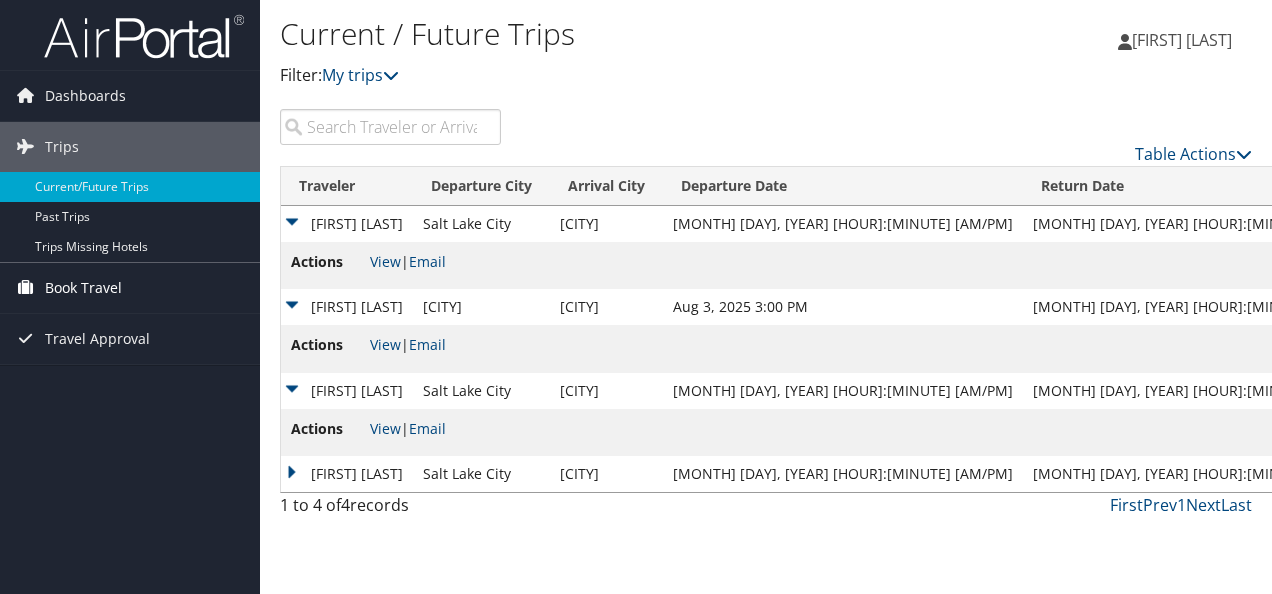 click on "Book Travel" at bounding box center [83, 288] 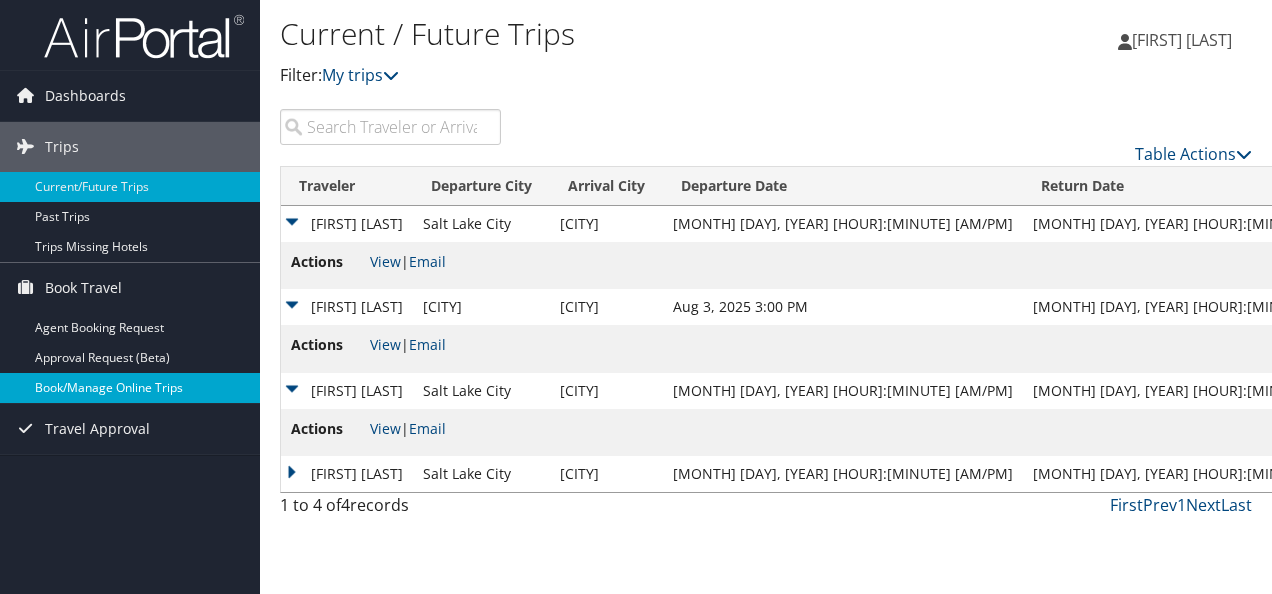click on "Book/Manage Online Trips" at bounding box center (130, 388) 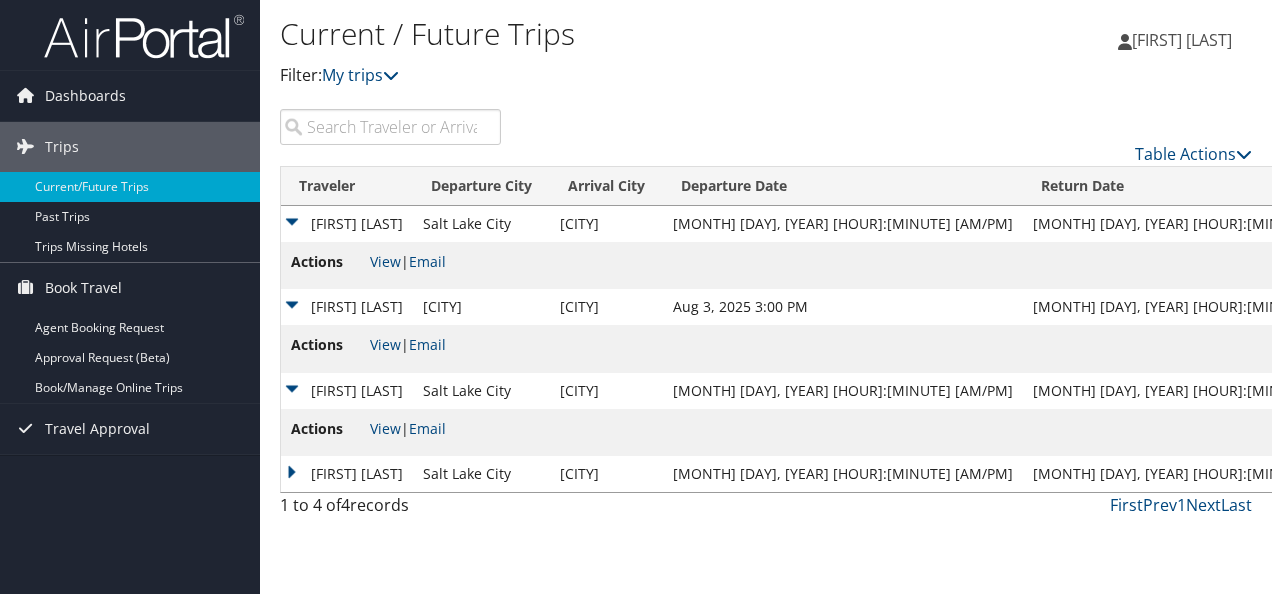 click on "NATHAN MERRIMAN" at bounding box center [347, 474] 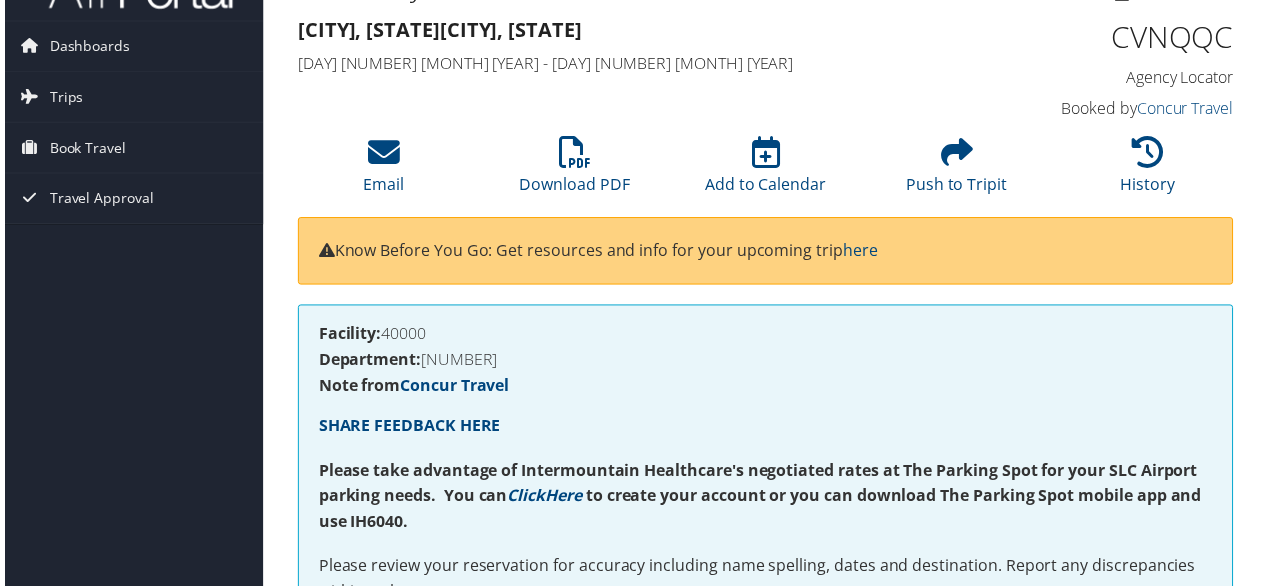 scroll, scrollTop: 0, scrollLeft: 0, axis: both 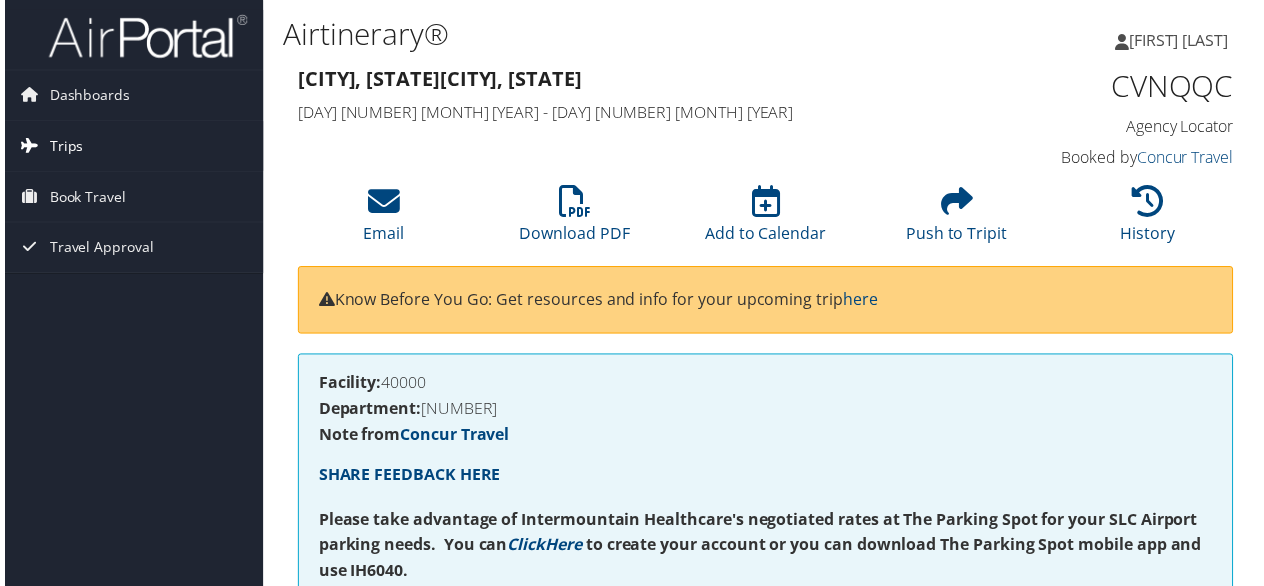 click on "Trips" at bounding box center (62, 147) 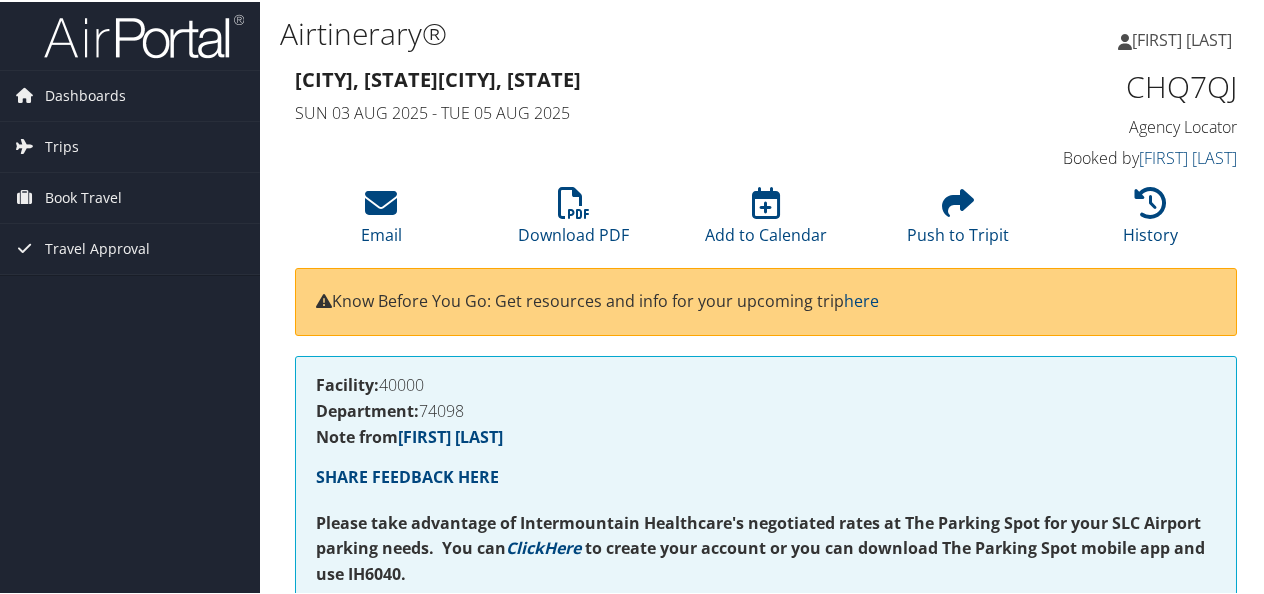 scroll, scrollTop: 0, scrollLeft: 0, axis: both 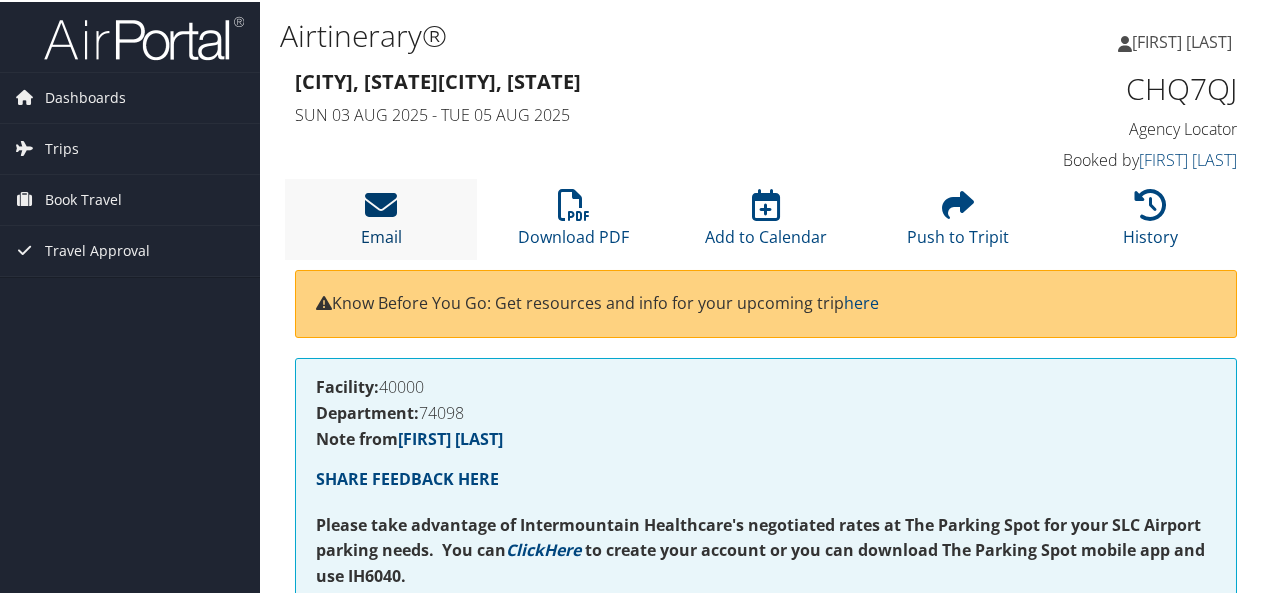 click at bounding box center [381, 203] 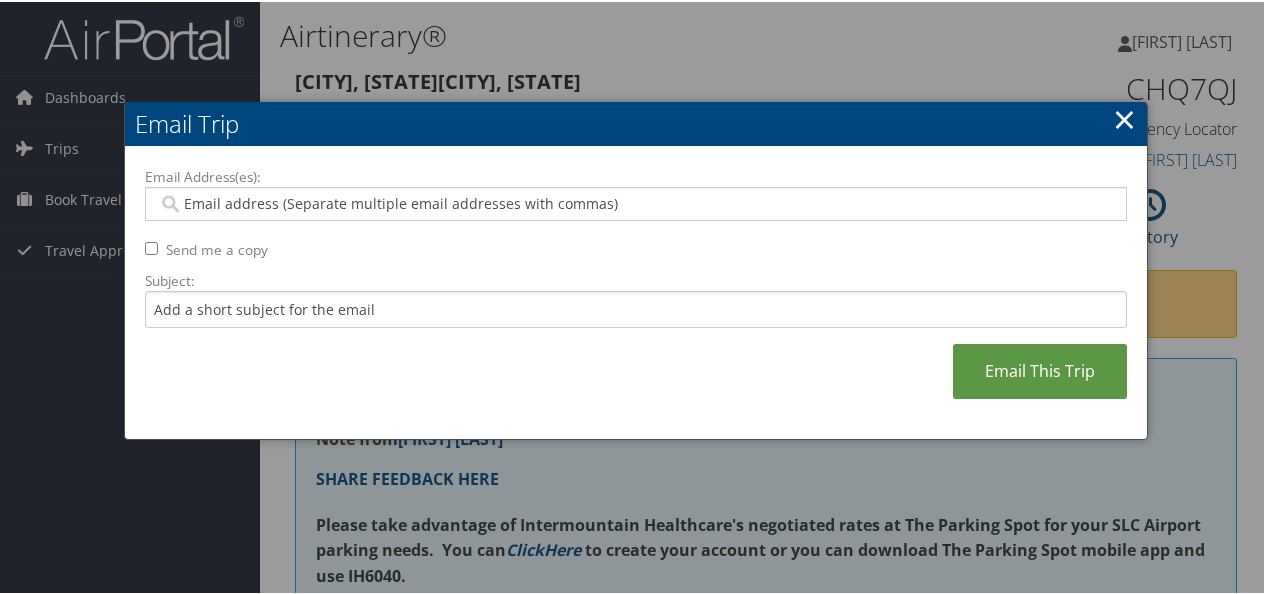 click on "Email Address(es):" at bounding box center [636, 202] 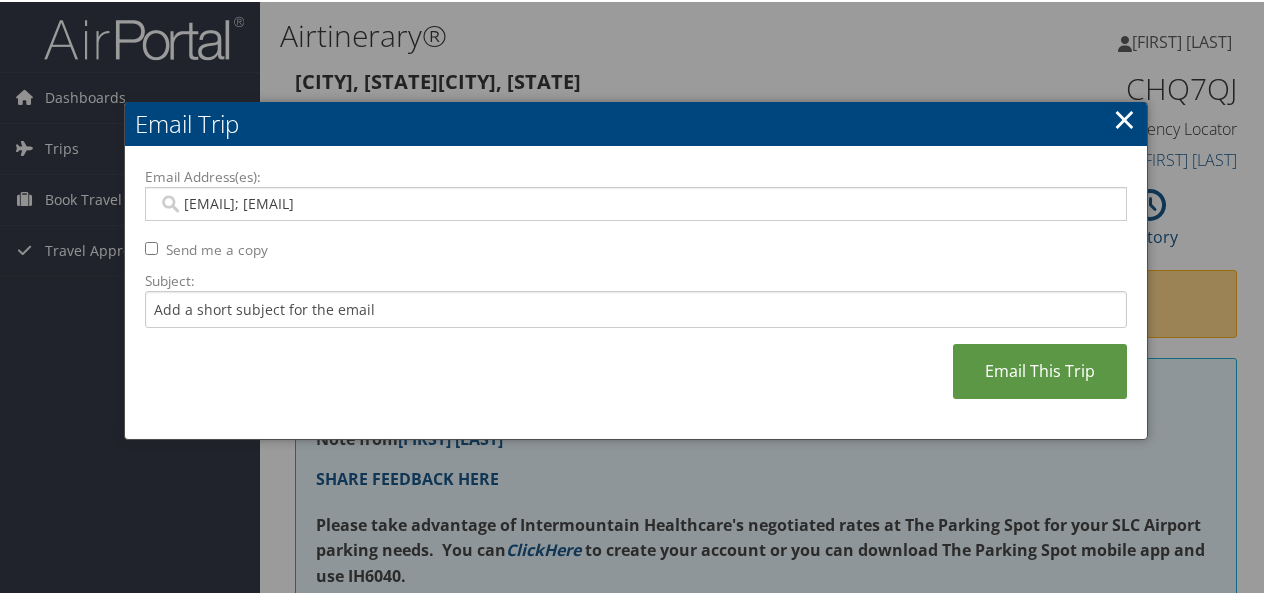type on "nathan.merriman@gmail.com; nathan.merriman@imail.org" 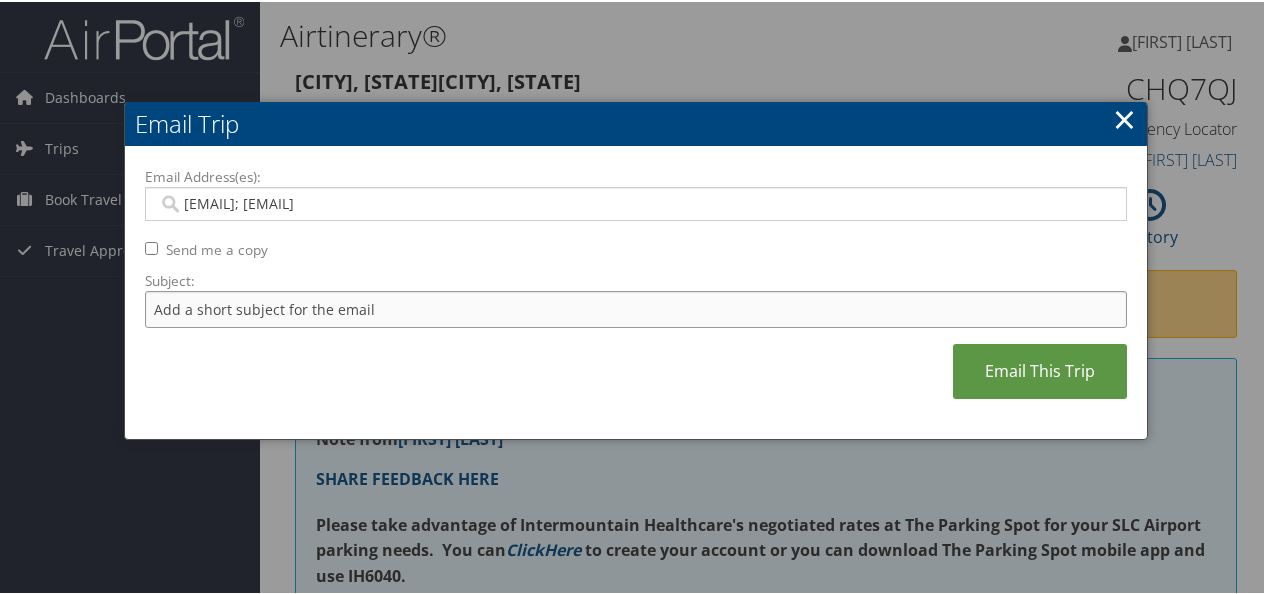 type on "nathan.merriman@gmail.com; nathan.merriman@imail.org" 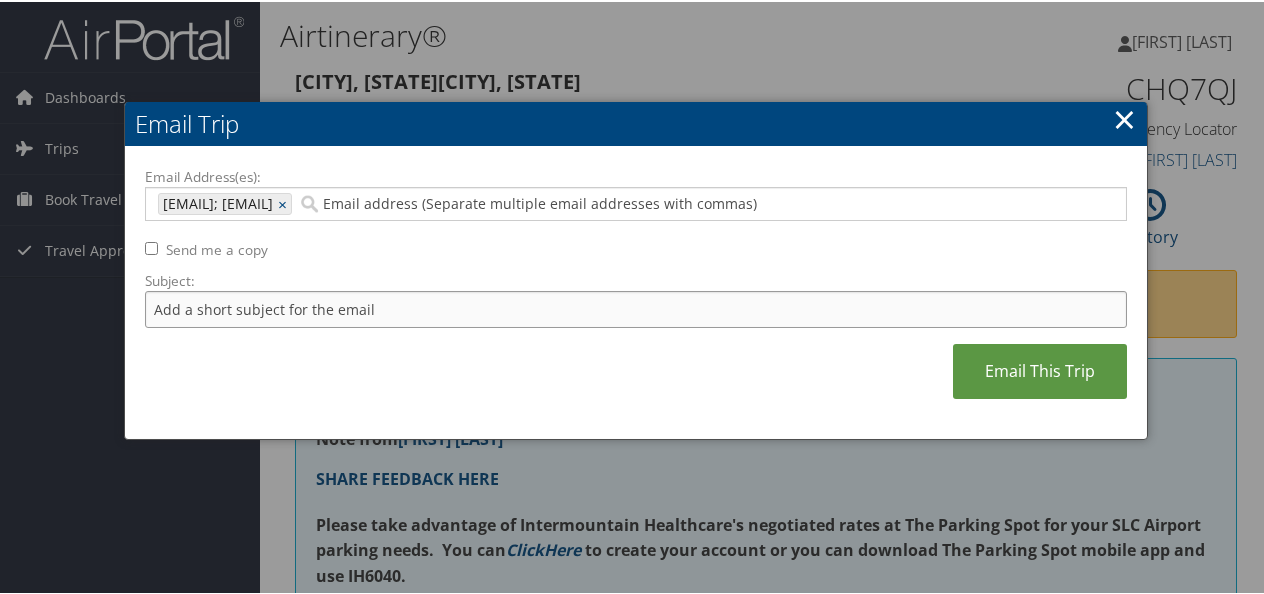 click on "Subject:" at bounding box center (636, 307) 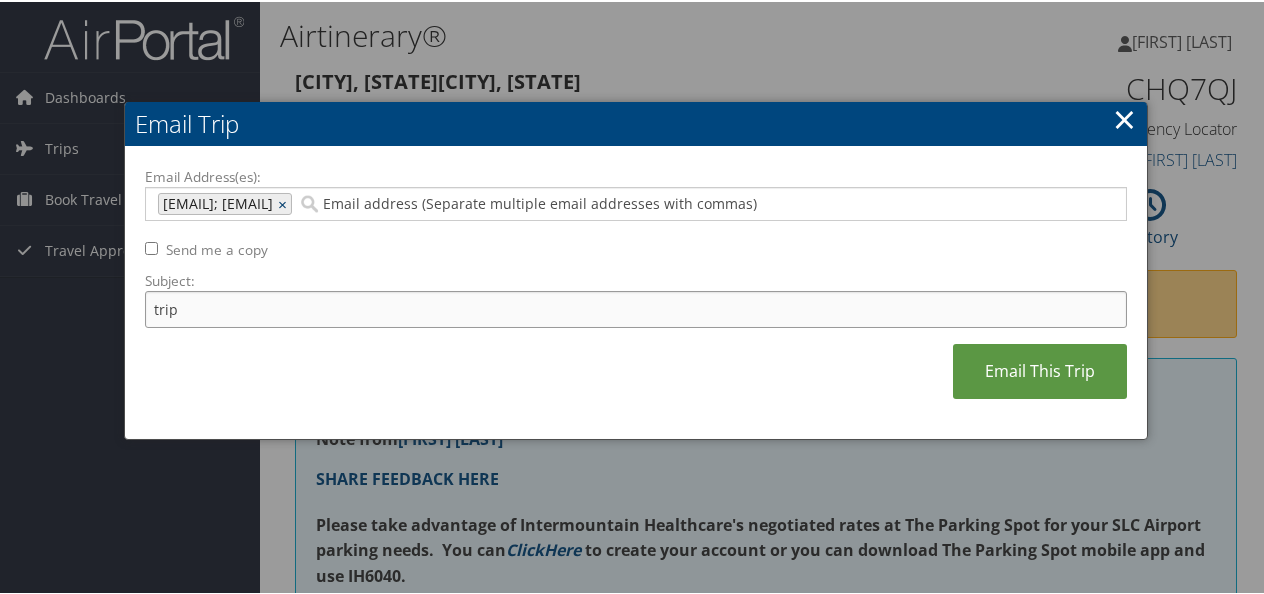 type on "trip" 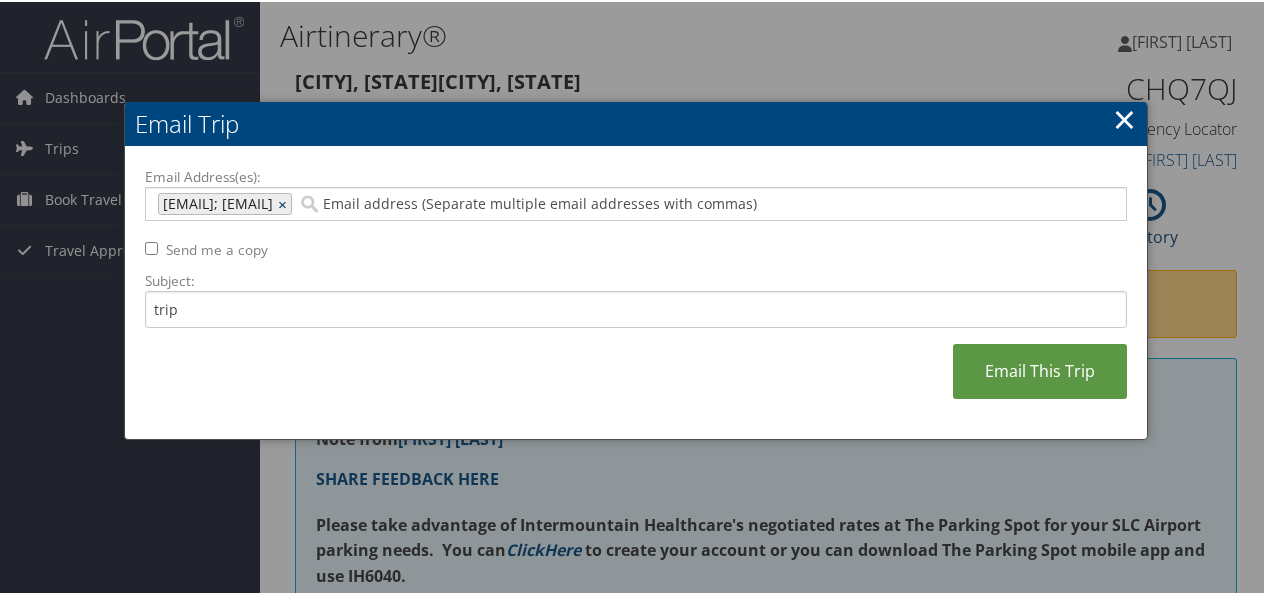 click on "×" at bounding box center (284, 202) 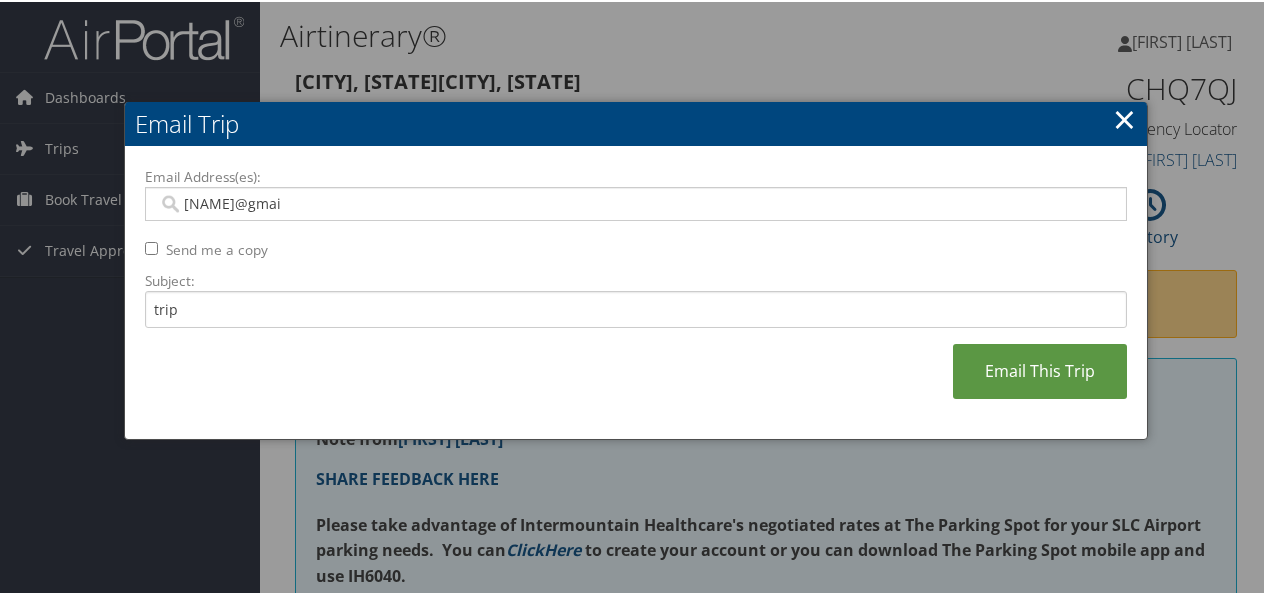 type on "nathan.merriman@gmail.com" 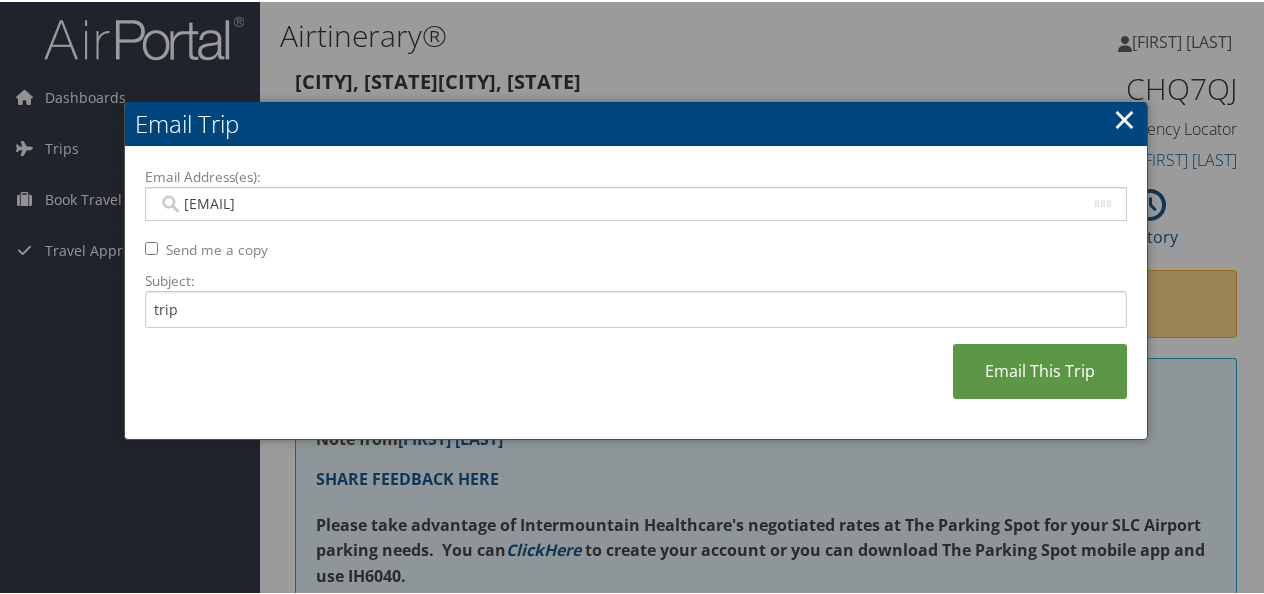 type on "nathan.merriman@gmail.com" 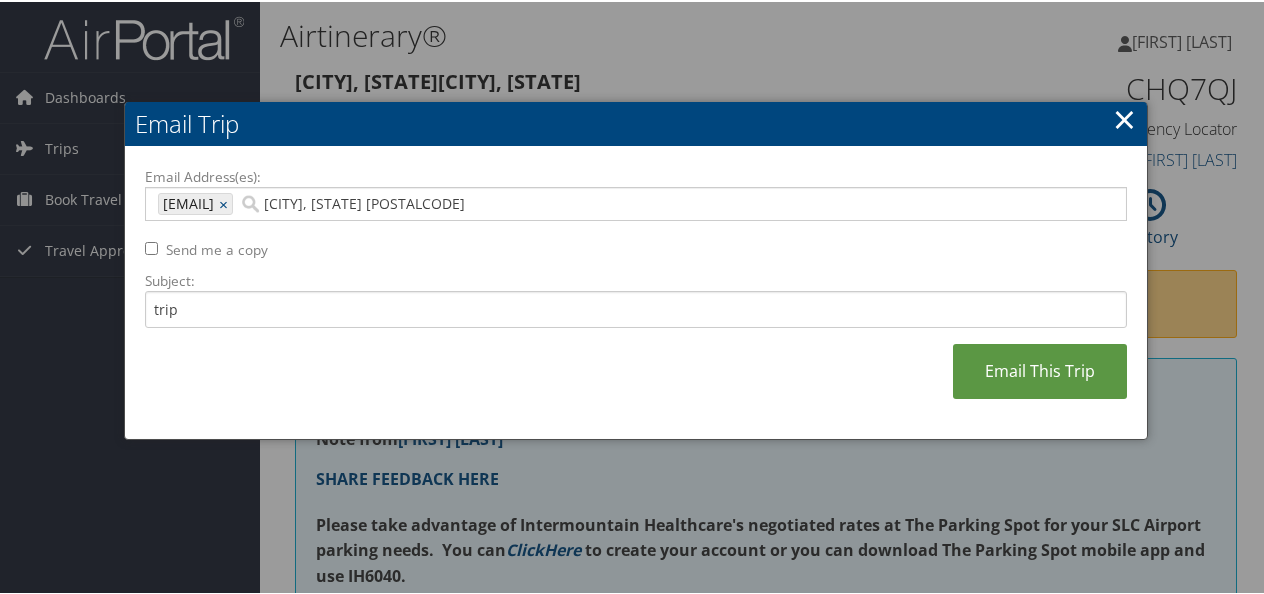 type on "nathan.merriman@imail.org" 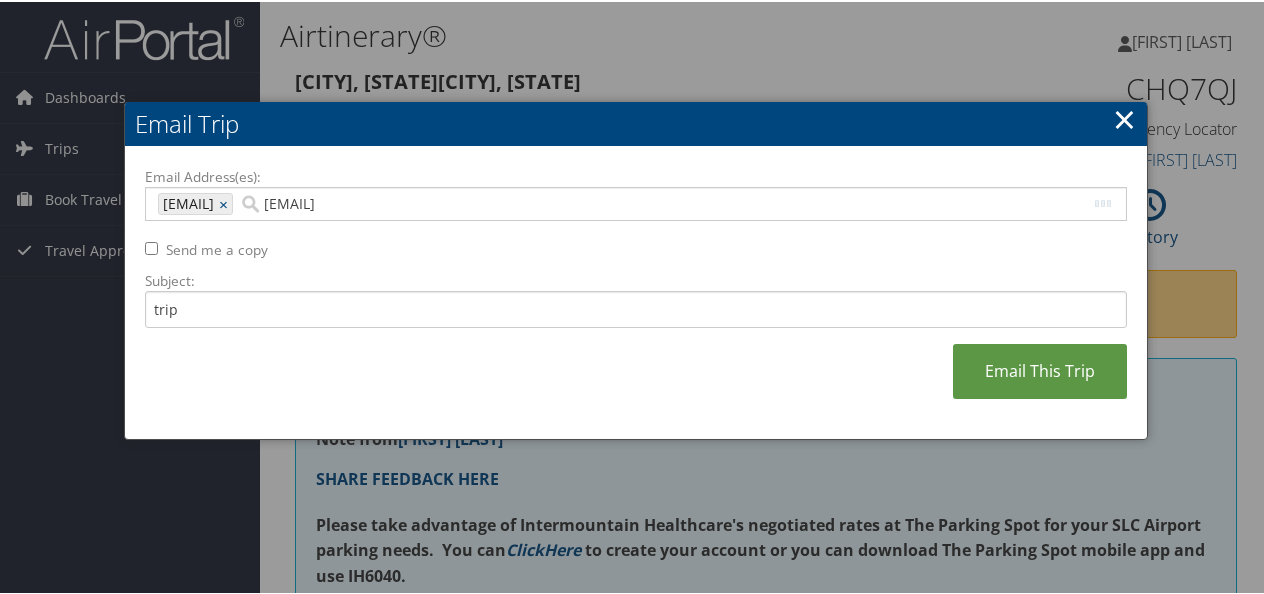 type on "nathan.merriman@gmail.com, nathan.merriman@imail.org" 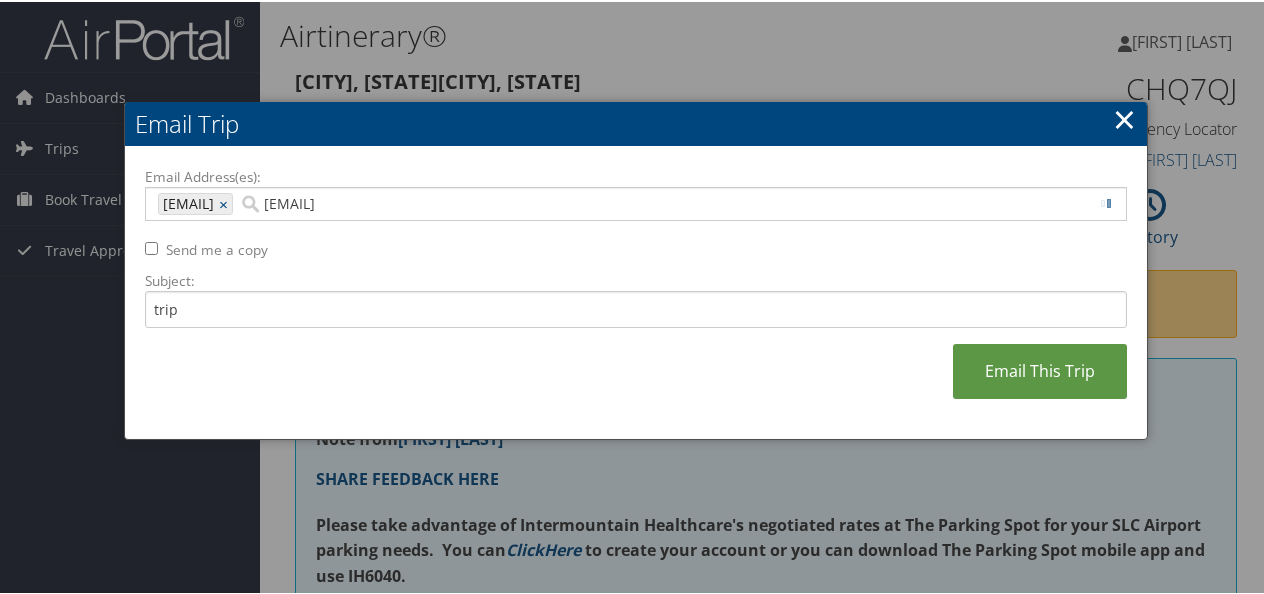 type 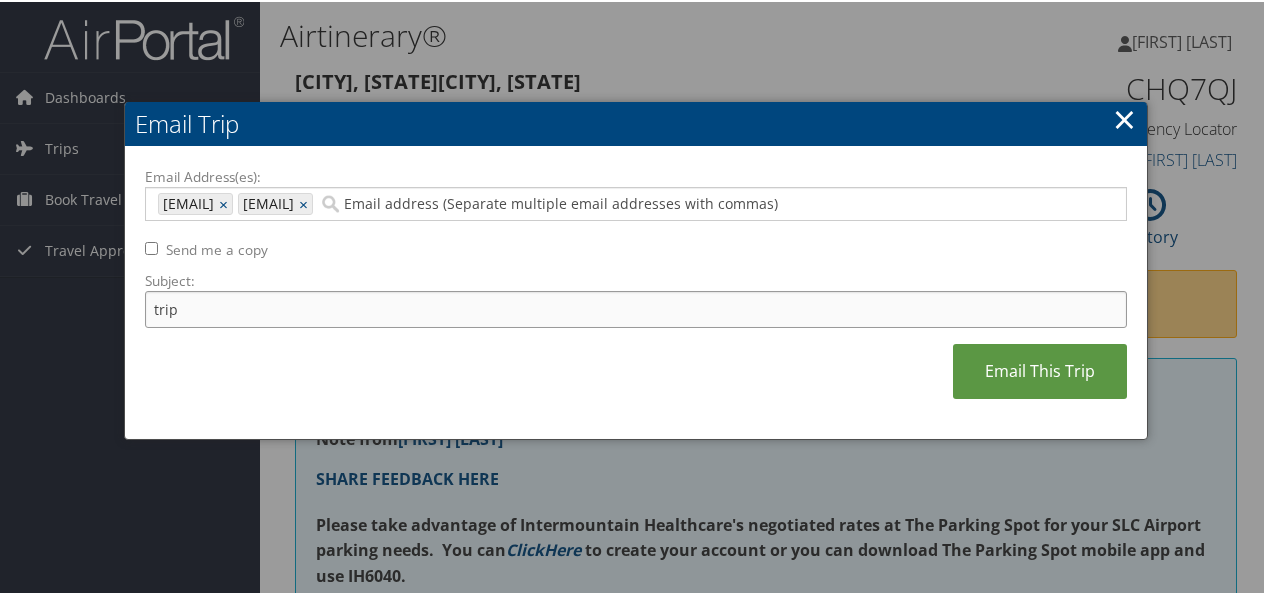 click on "trip" at bounding box center (636, 307) 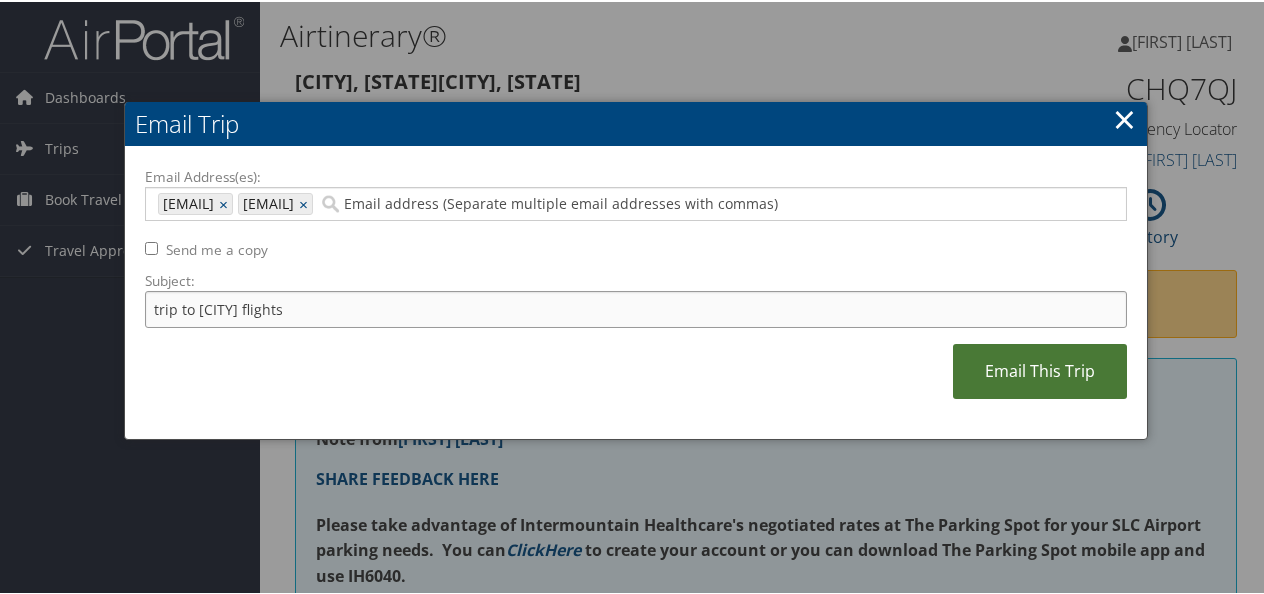 type on "trip to denver flights" 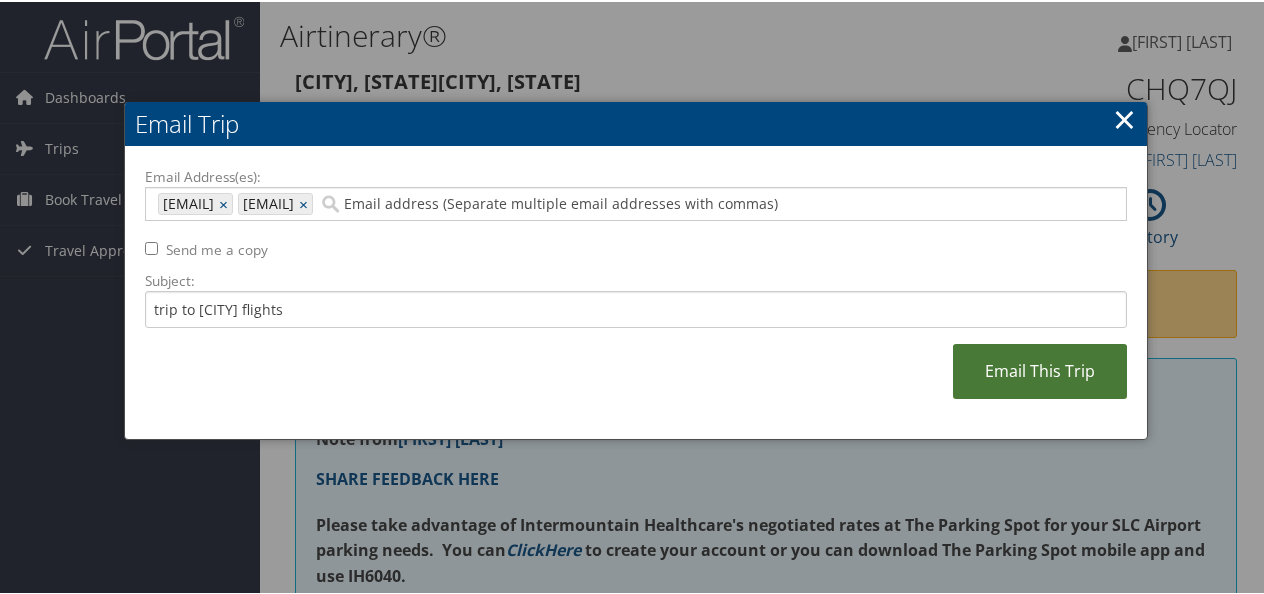 click on "Email This Trip" at bounding box center [1040, 369] 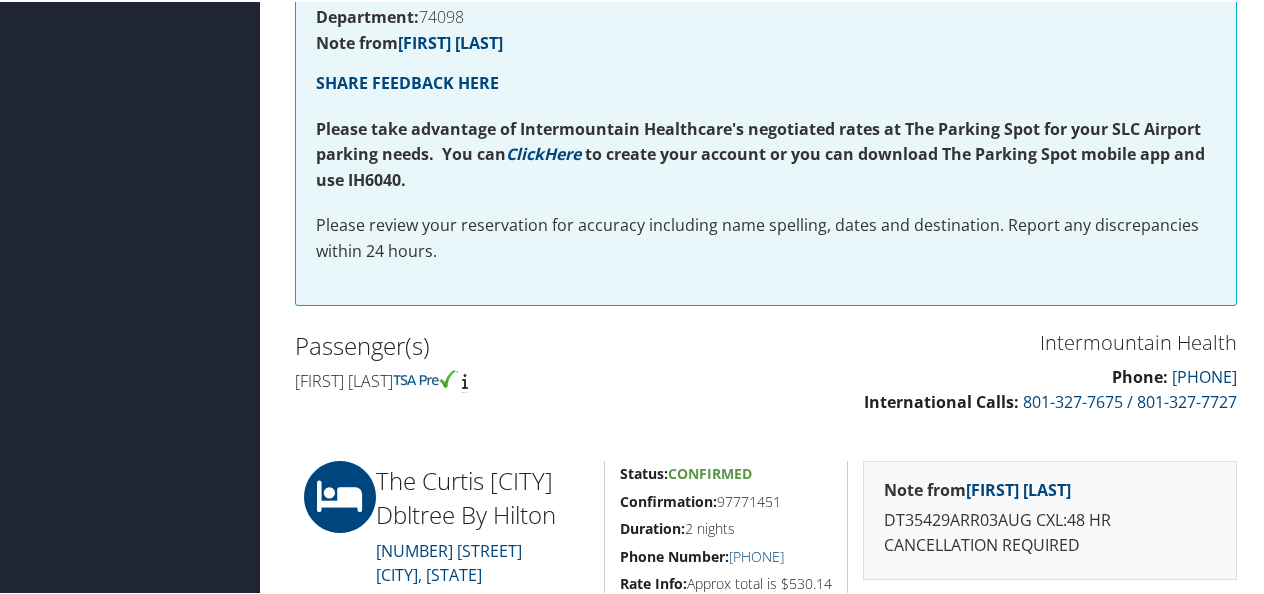 scroll, scrollTop: 0, scrollLeft: 0, axis: both 